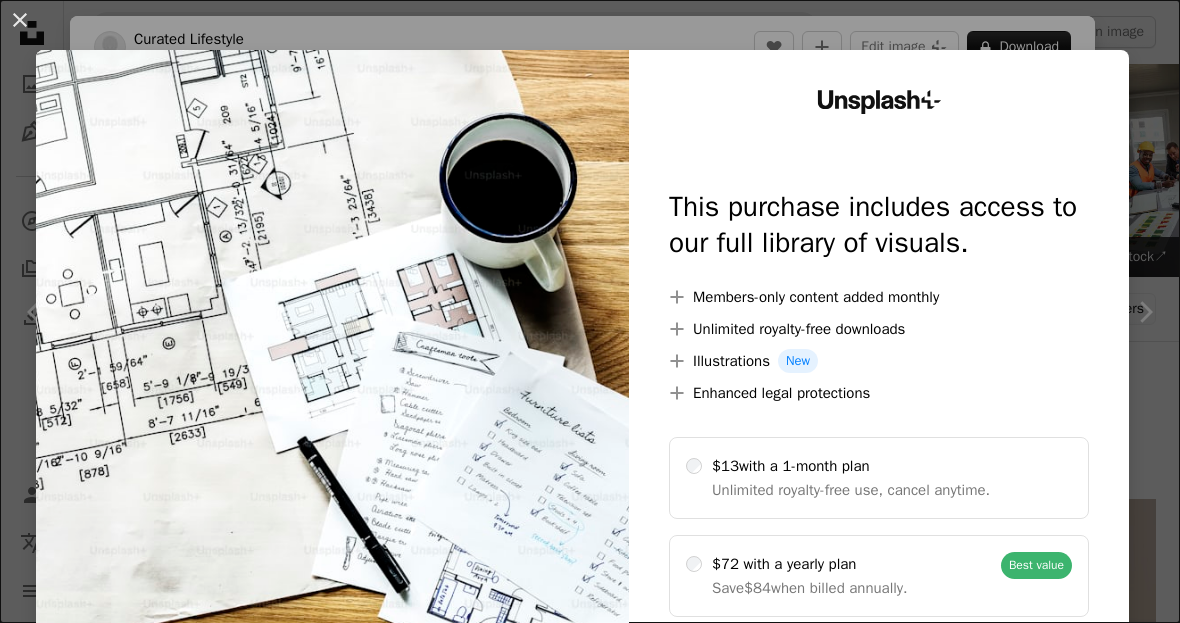 scroll, scrollTop: 125, scrollLeft: 0, axis: vertical 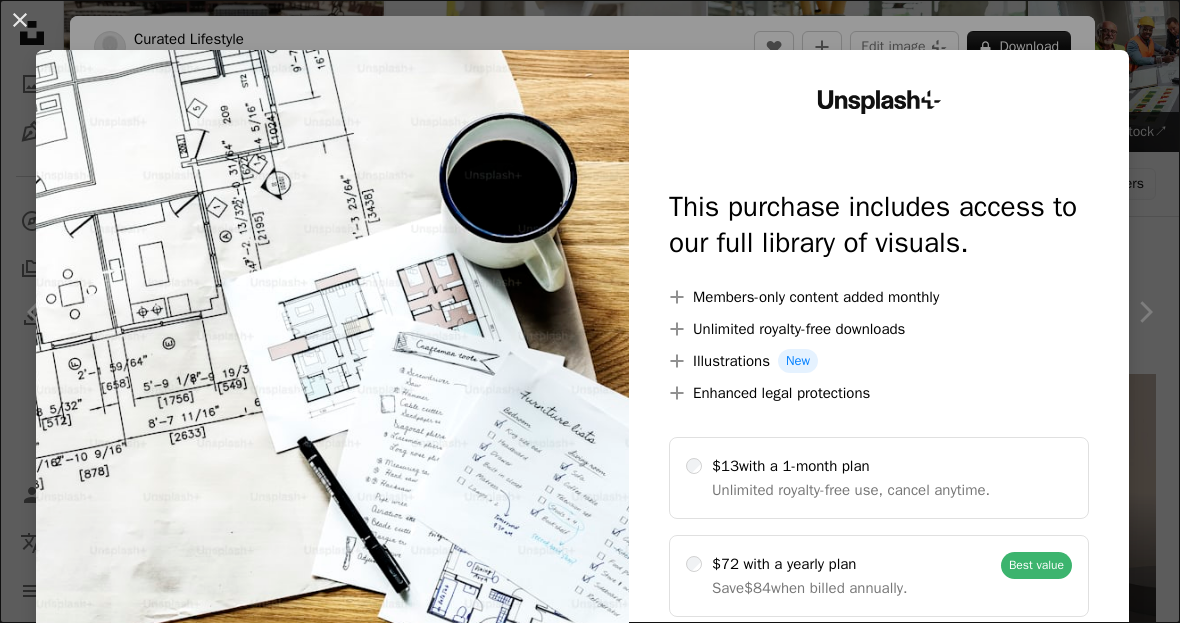 click on "An X shape Unsplash+ This purchase includes access to our full library of visuals. A plus sign Members-only content added monthly A plus sign Unlimited royalty-free downloads A plus sign Illustrations New A plus sign Enhanced legal protections $13 with a 1-month plan Unlimited royalty-free use, cancel anytime. $72 with a yearly plan Save $84 when billed annually. Best value Continue with purchase Taxes where applicable. Renews automatically. Cancel anytime." at bounding box center [590, 311] 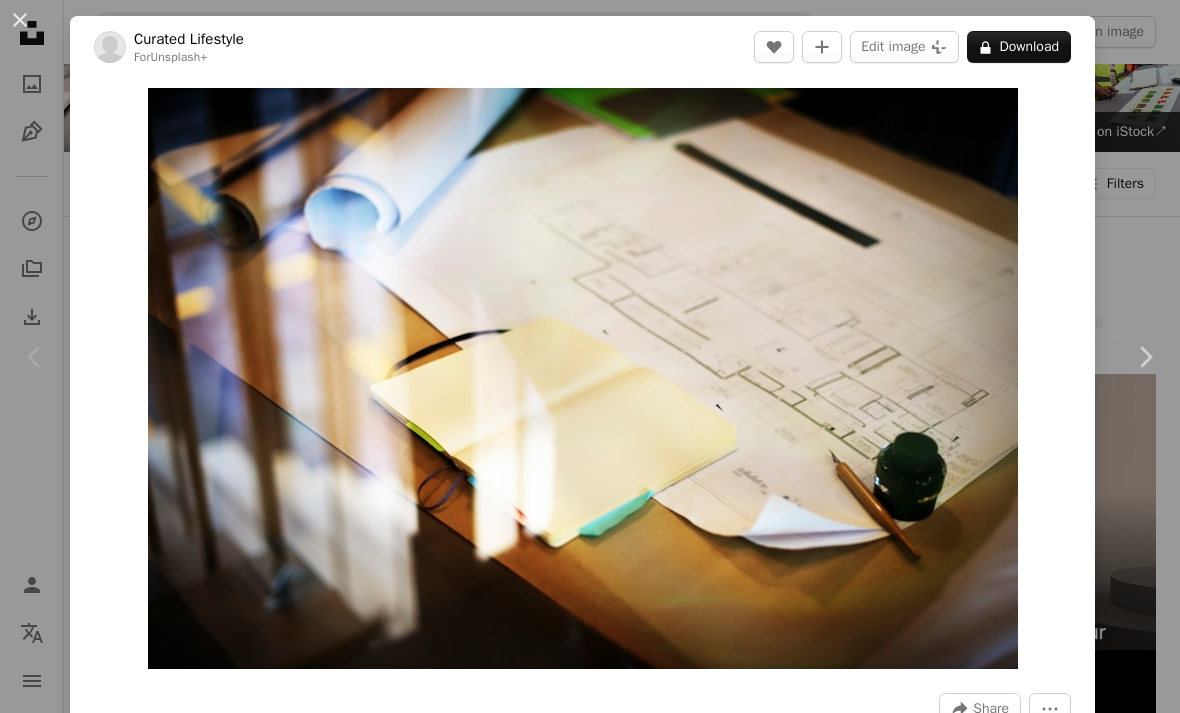 click on "A lock   Download" at bounding box center [1019, 47] 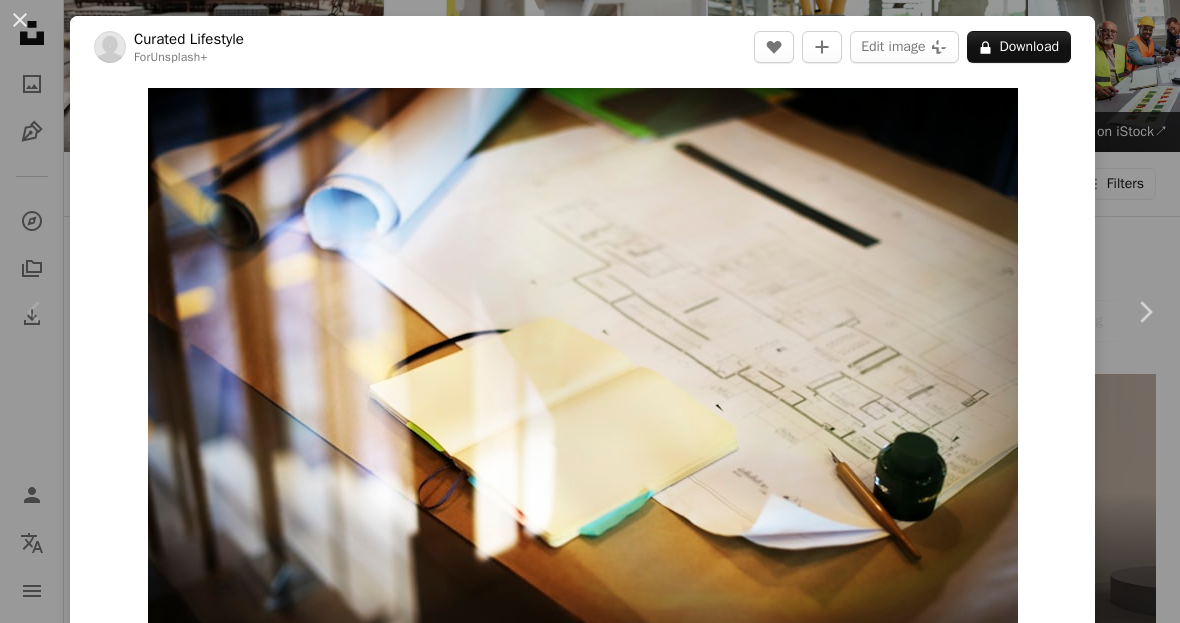 click on "An X shape" at bounding box center [20, 20] 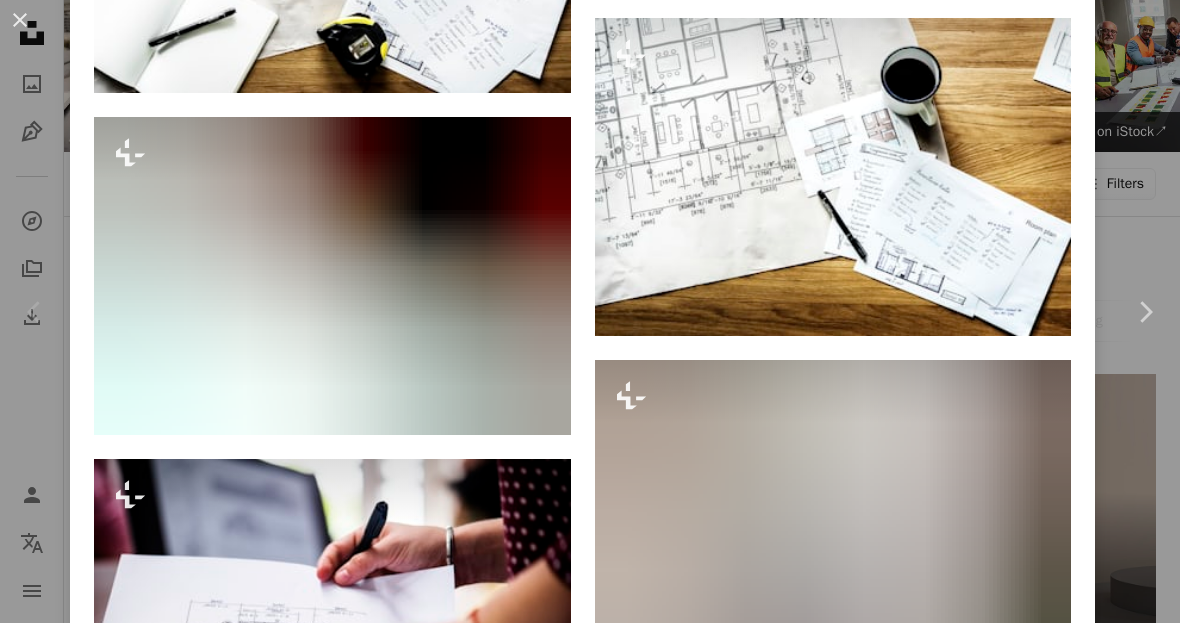 scroll, scrollTop: 1324, scrollLeft: 0, axis: vertical 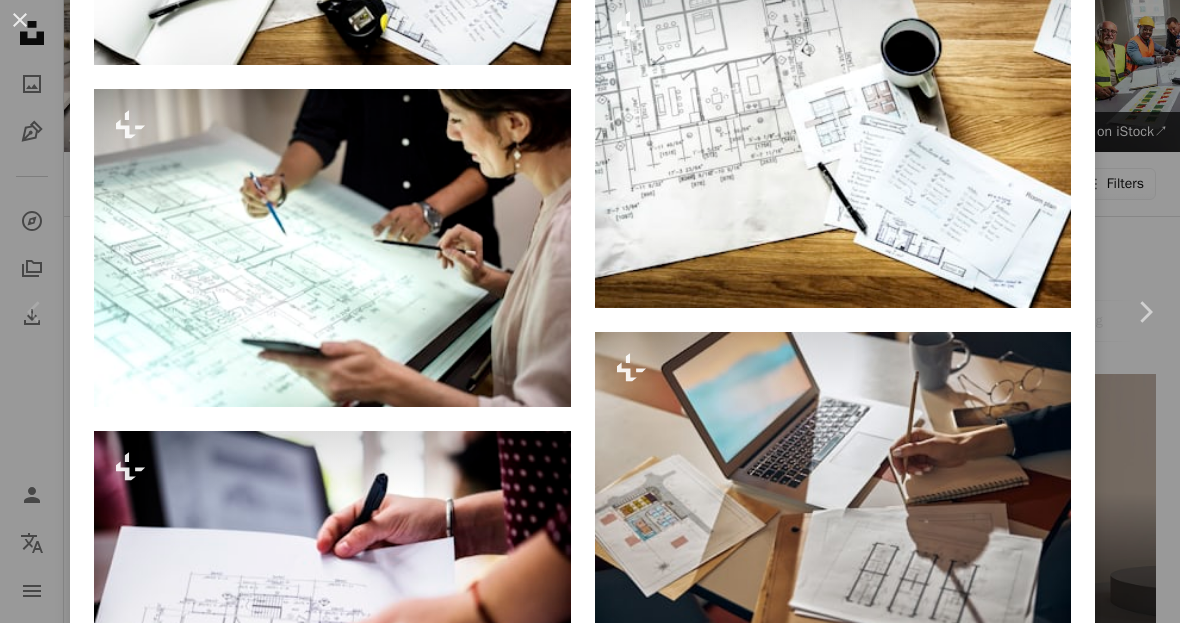 click on "A lock   Download" at bounding box center (1000, 272) 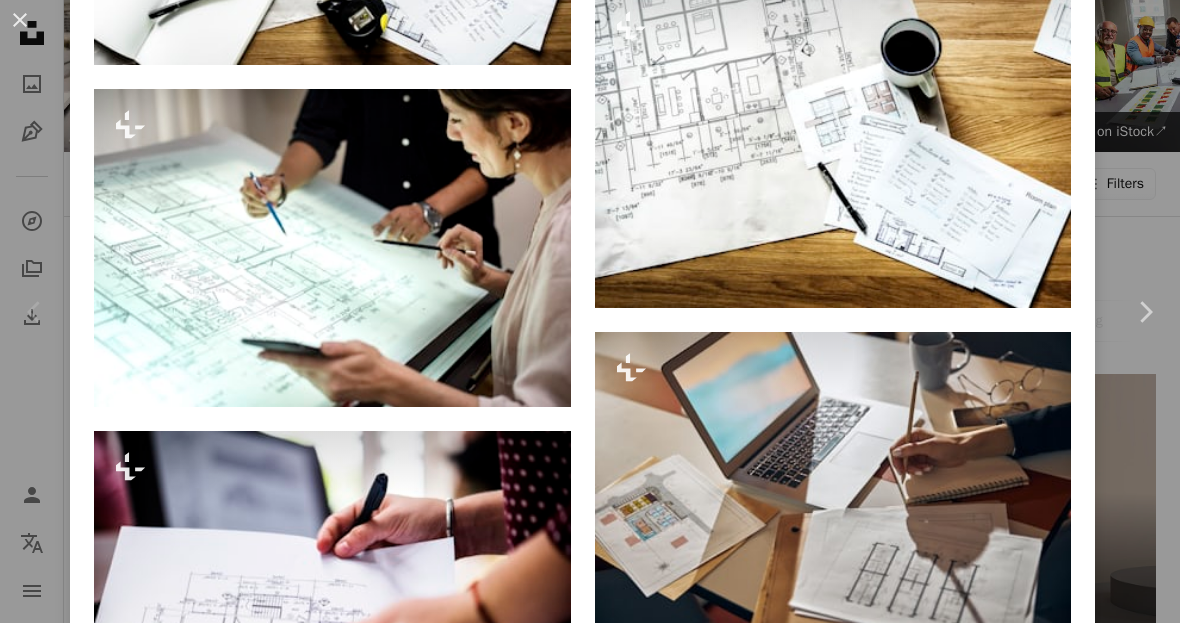 click on "This purchase includes access to our full library of visuals." at bounding box center [879, 4338] 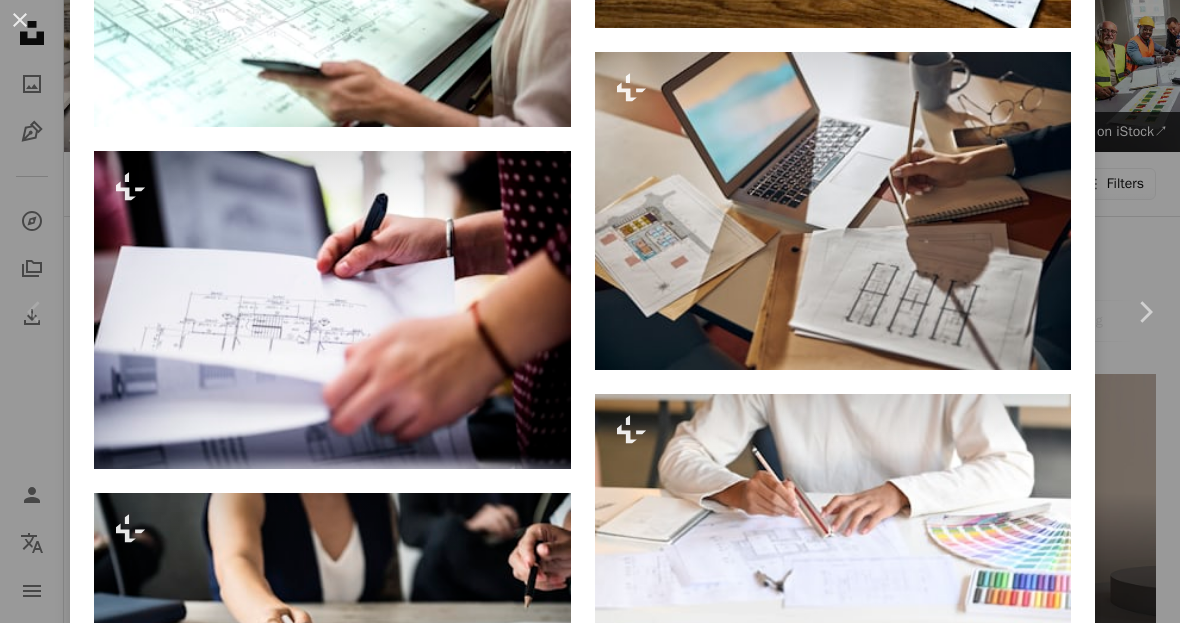 scroll, scrollTop: 1599, scrollLeft: 0, axis: vertical 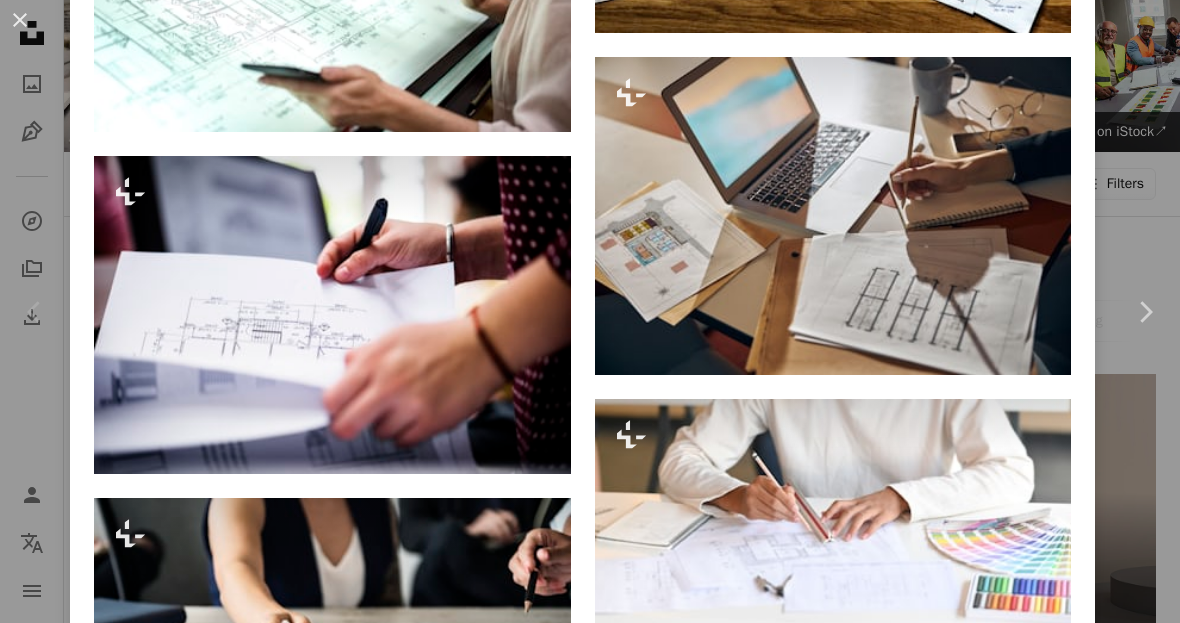 click on "A plus sign" 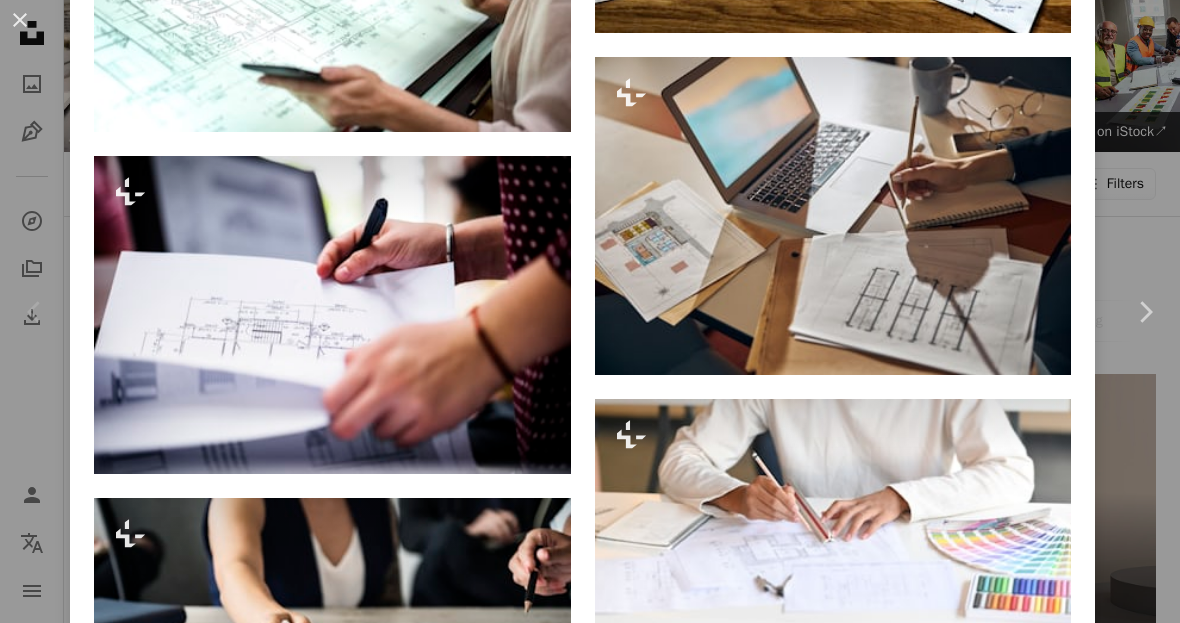 click on "An X shape Join Unsplash Already have an account?  Login First name Last name Email Username  (only letters, numbers and underscores) Password  (min. 8 char) Join By joining, you agree to the  Terms  and  Privacy Policy ." at bounding box center (590, 4424) 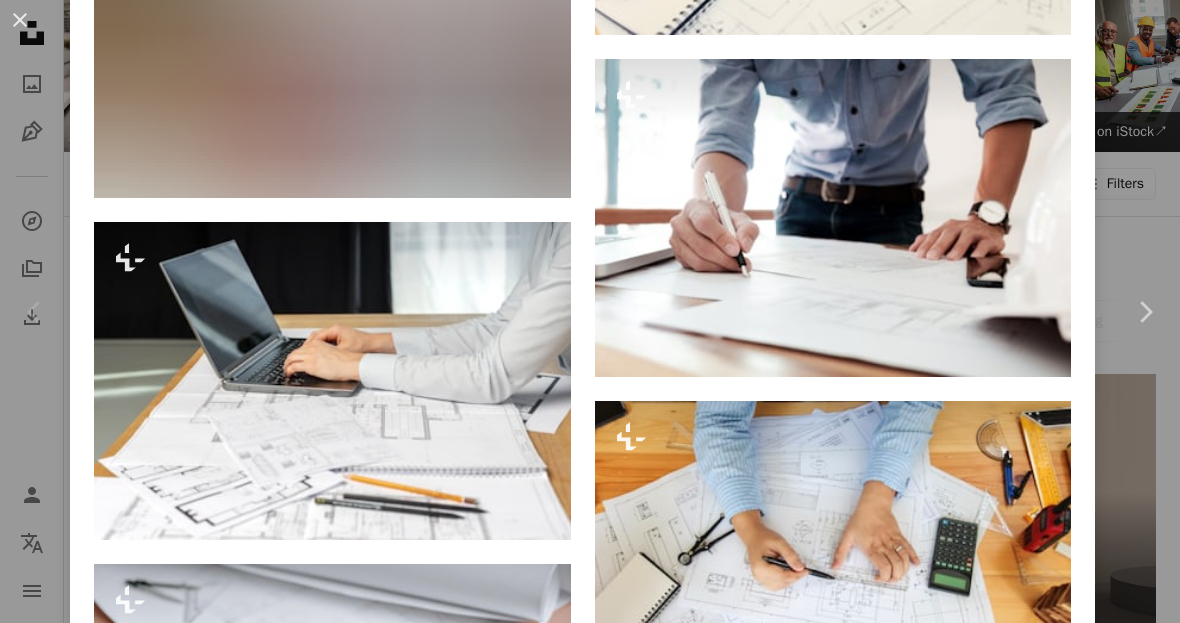 scroll, scrollTop: 3007, scrollLeft: 0, axis: vertical 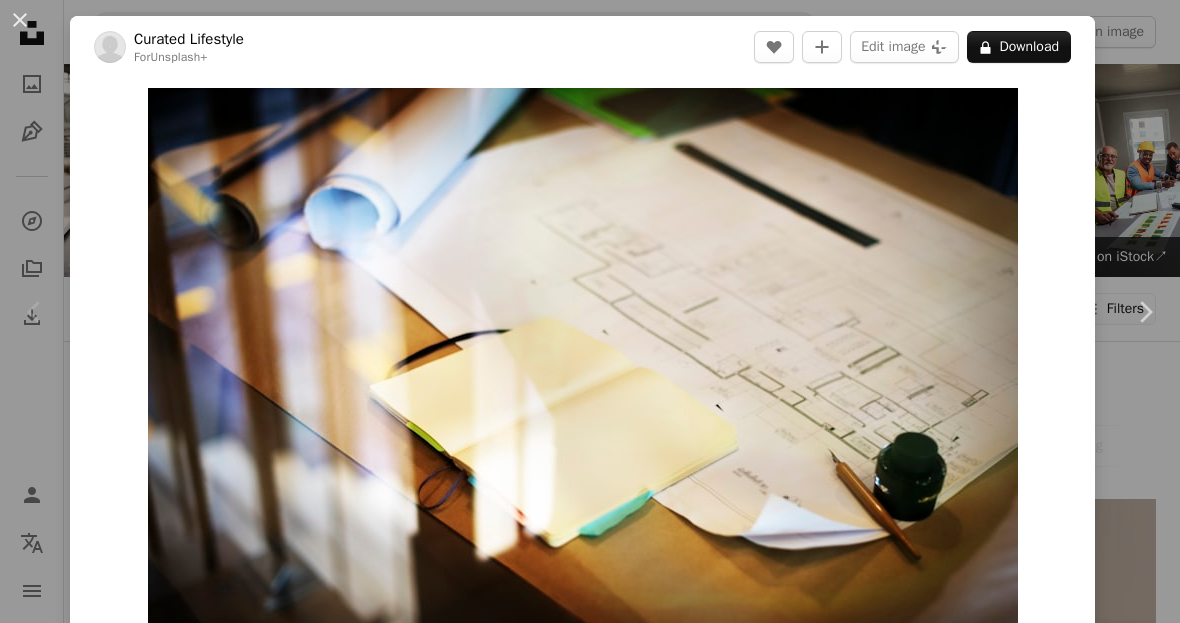 click on "An X shape" at bounding box center [20, 20] 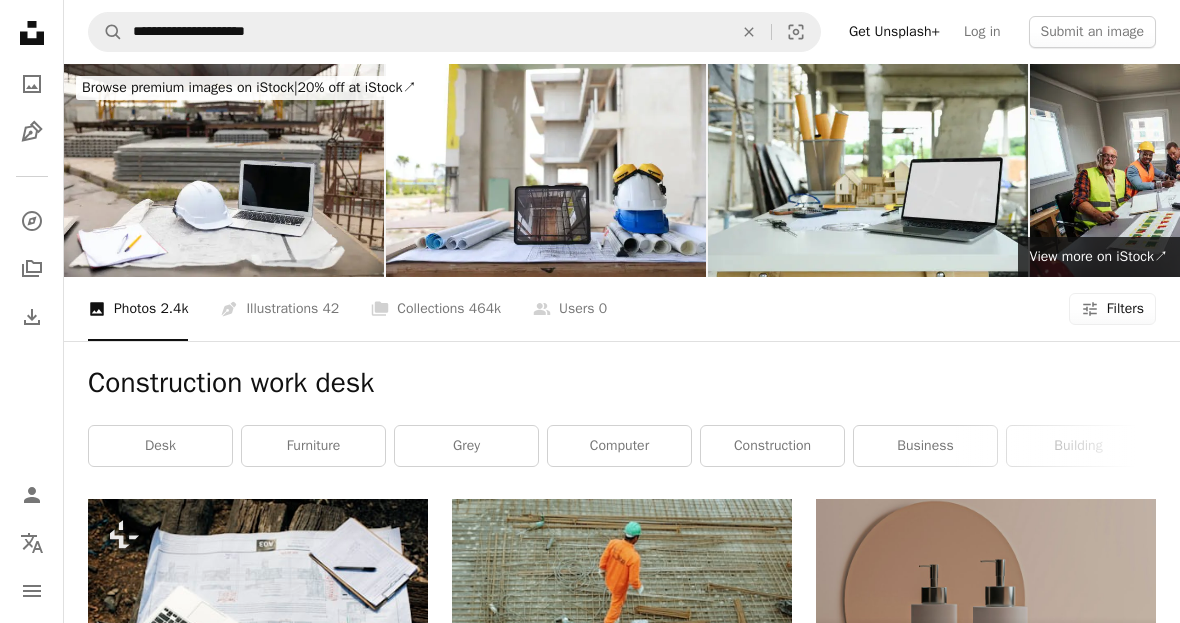scroll, scrollTop: 125, scrollLeft: 0, axis: vertical 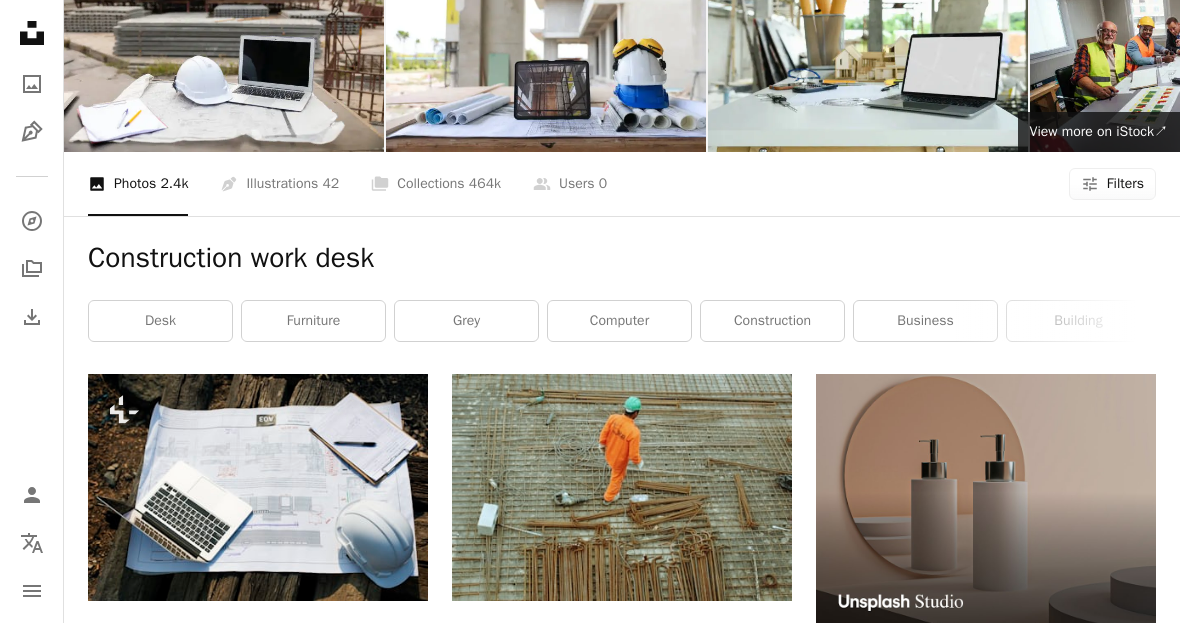 click at bounding box center [258, 487] 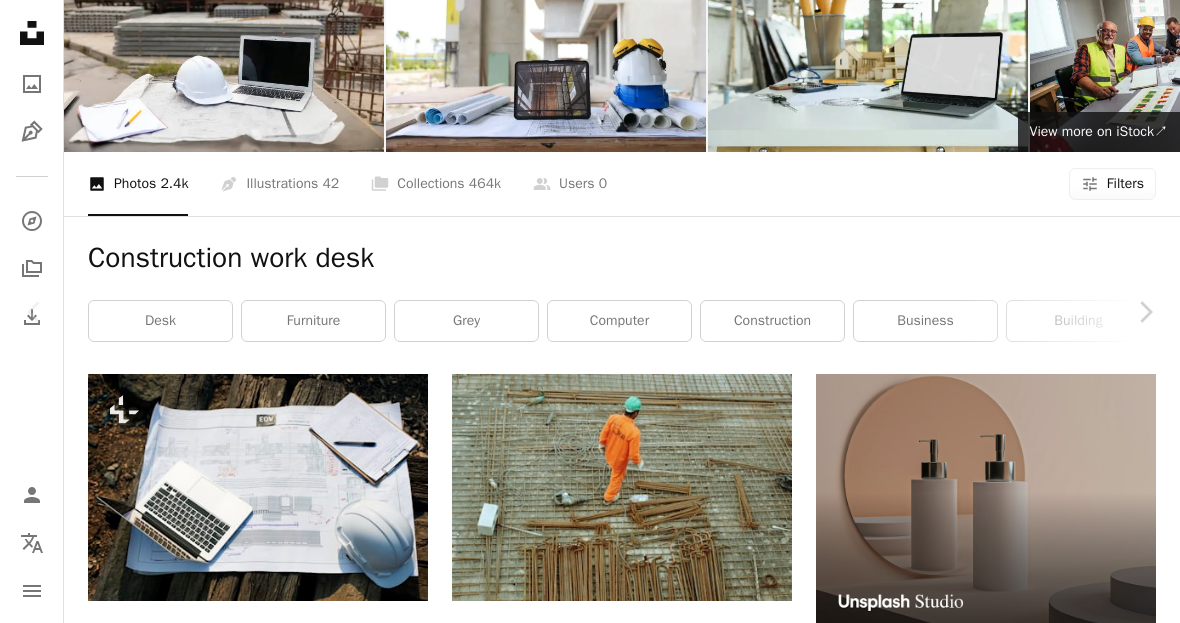 scroll, scrollTop: 428, scrollLeft: 0, axis: vertical 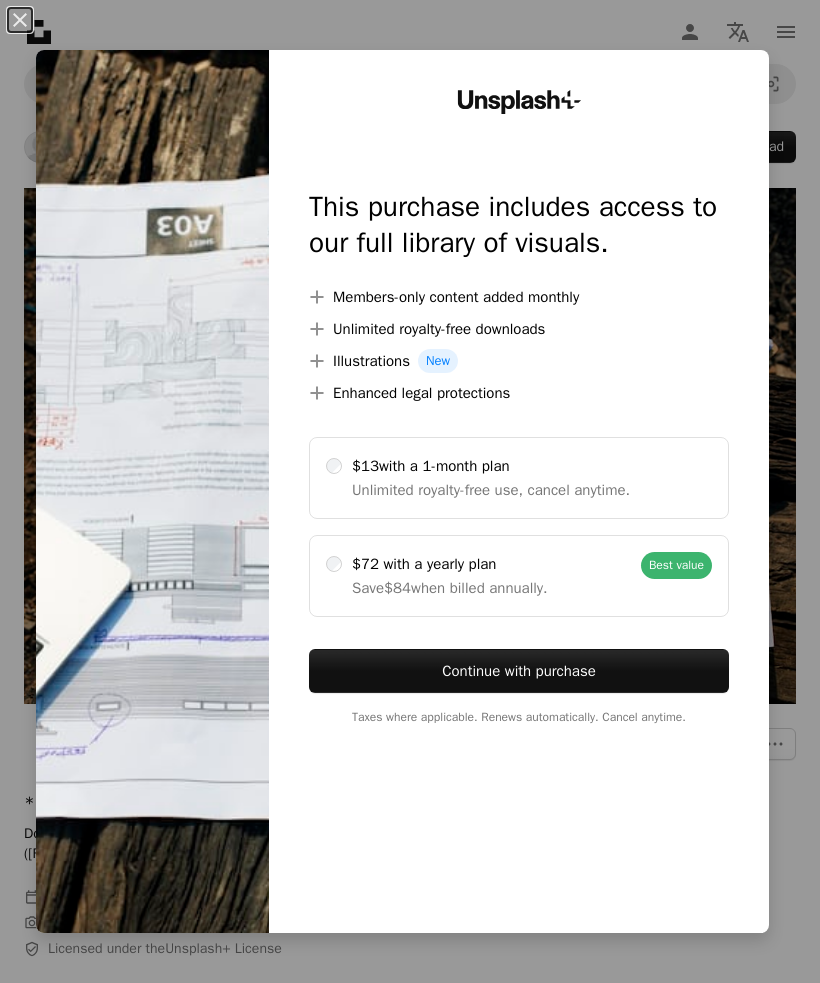 click at bounding box center (152, 491) 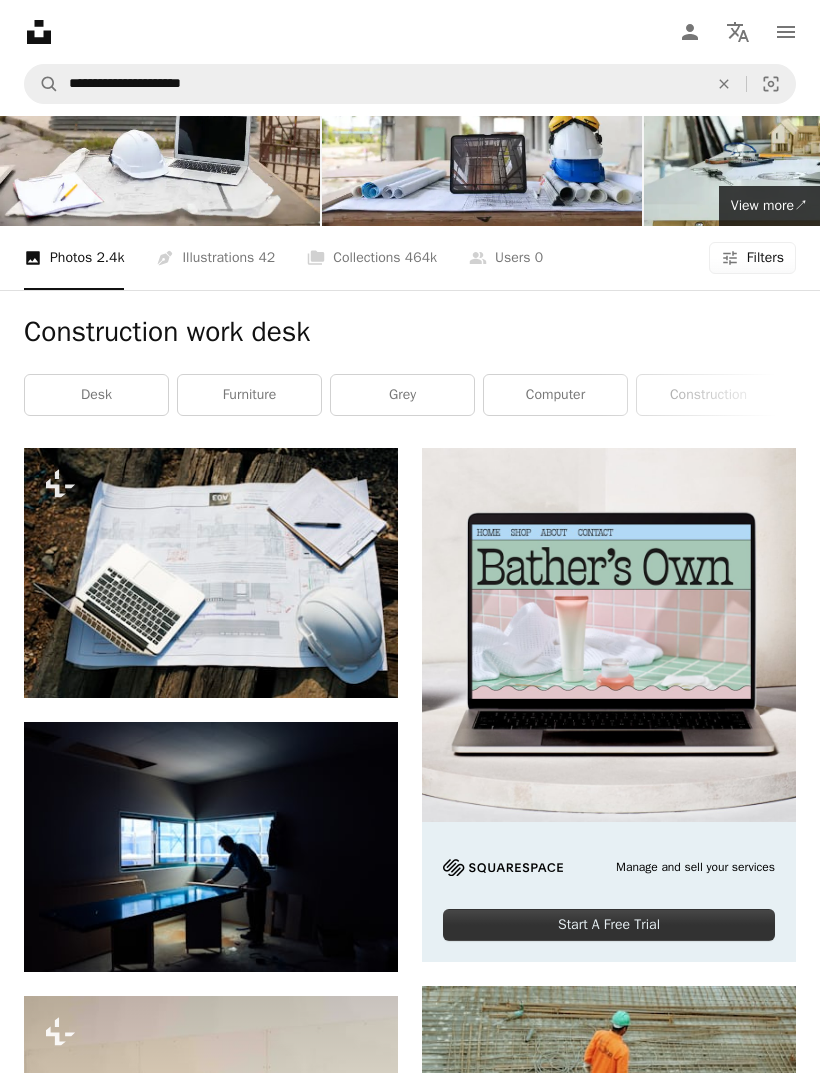 scroll, scrollTop: 139, scrollLeft: 0, axis: vertical 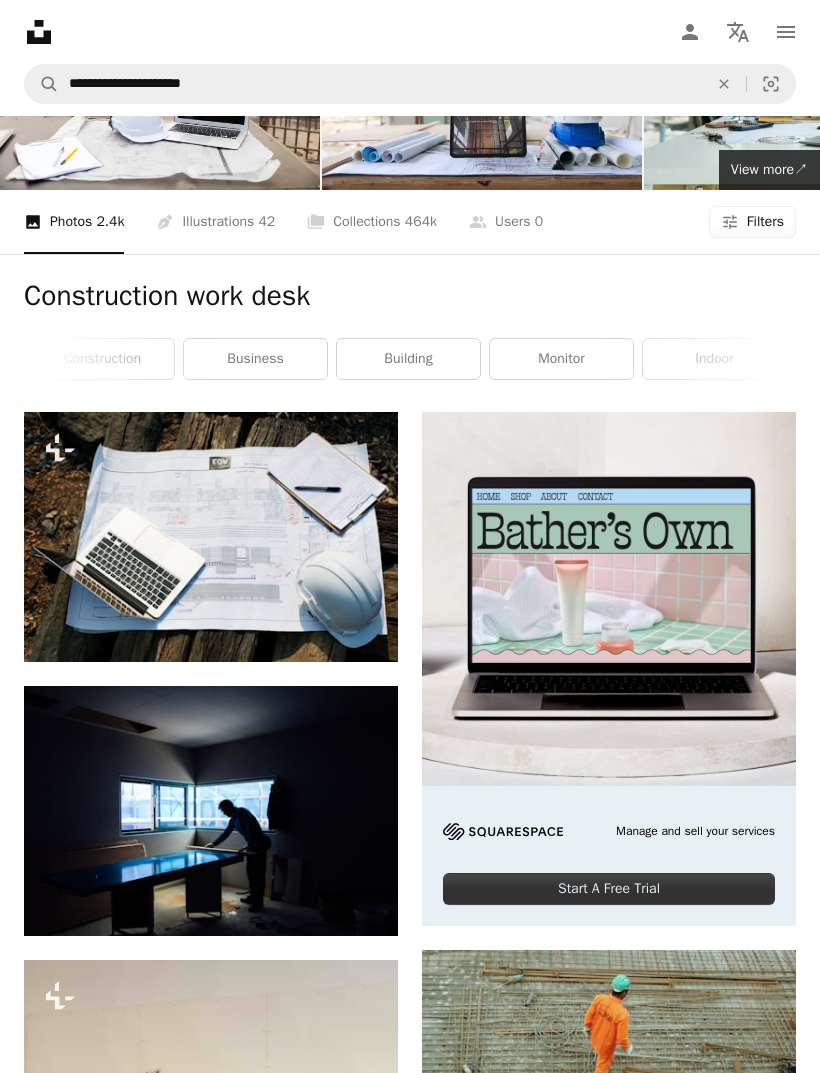 click on "construction" at bounding box center (102, 359) 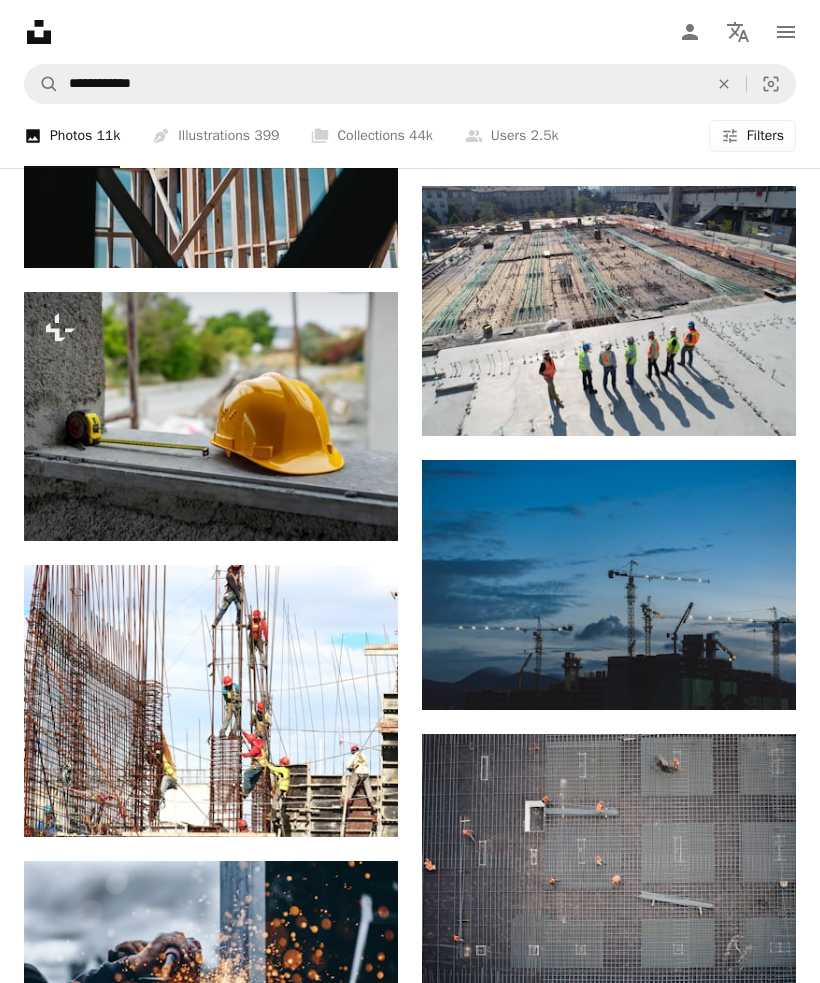 scroll, scrollTop: 1368, scrollLeft: 0, axis: vertical 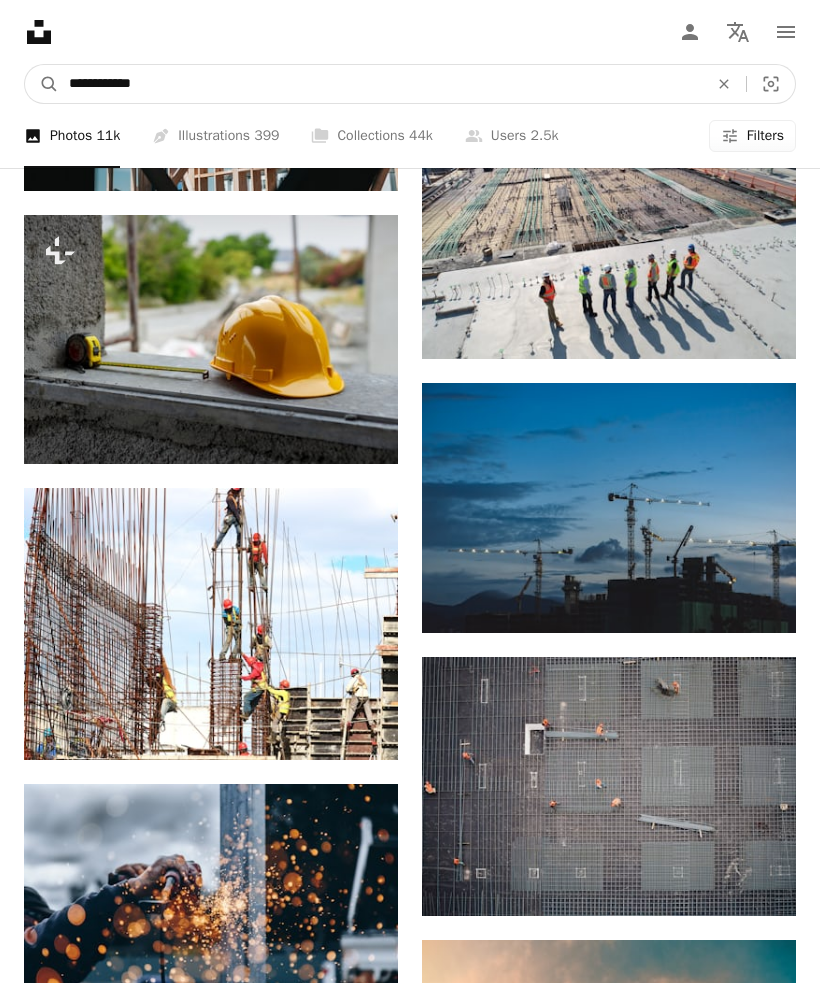 click on "**********" at bounding box center (380, 84) 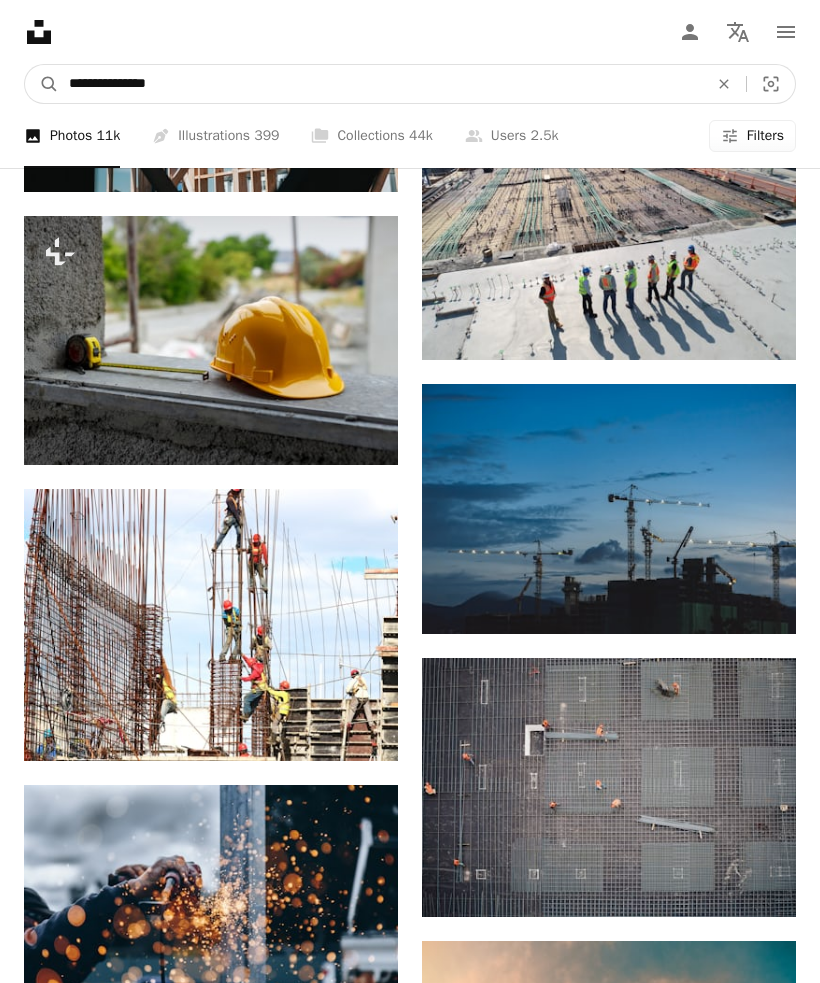 type on "**********" 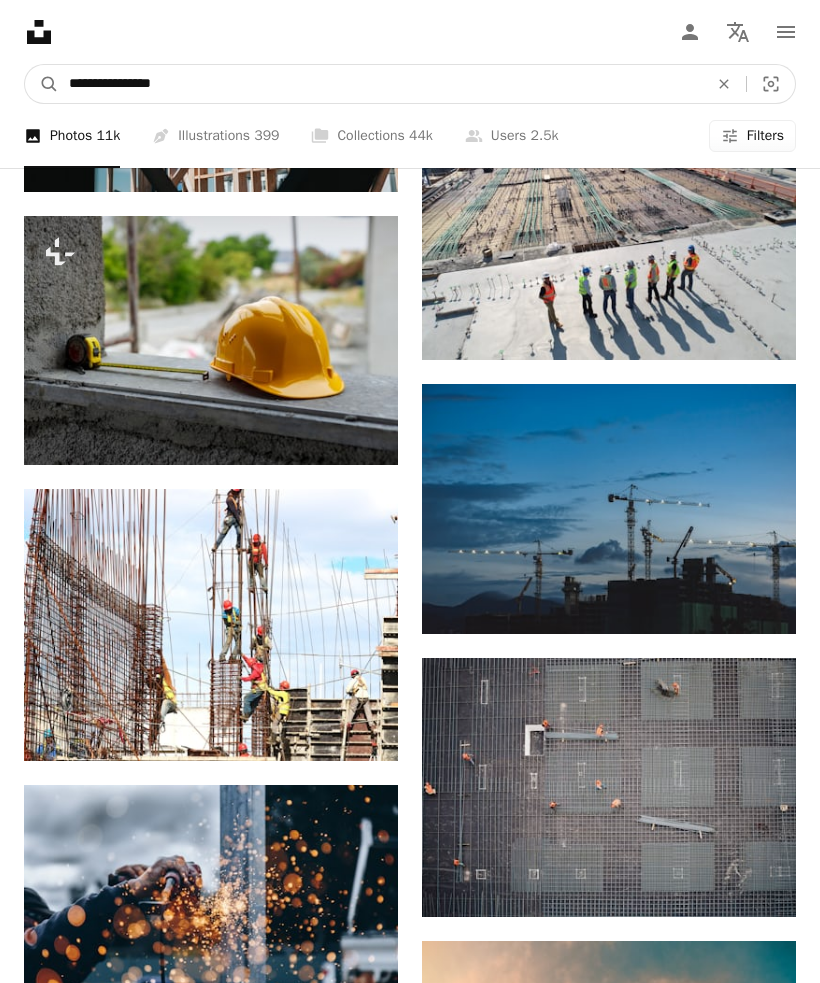 click on "A magnifying glass" at bounding box center (42, 84) 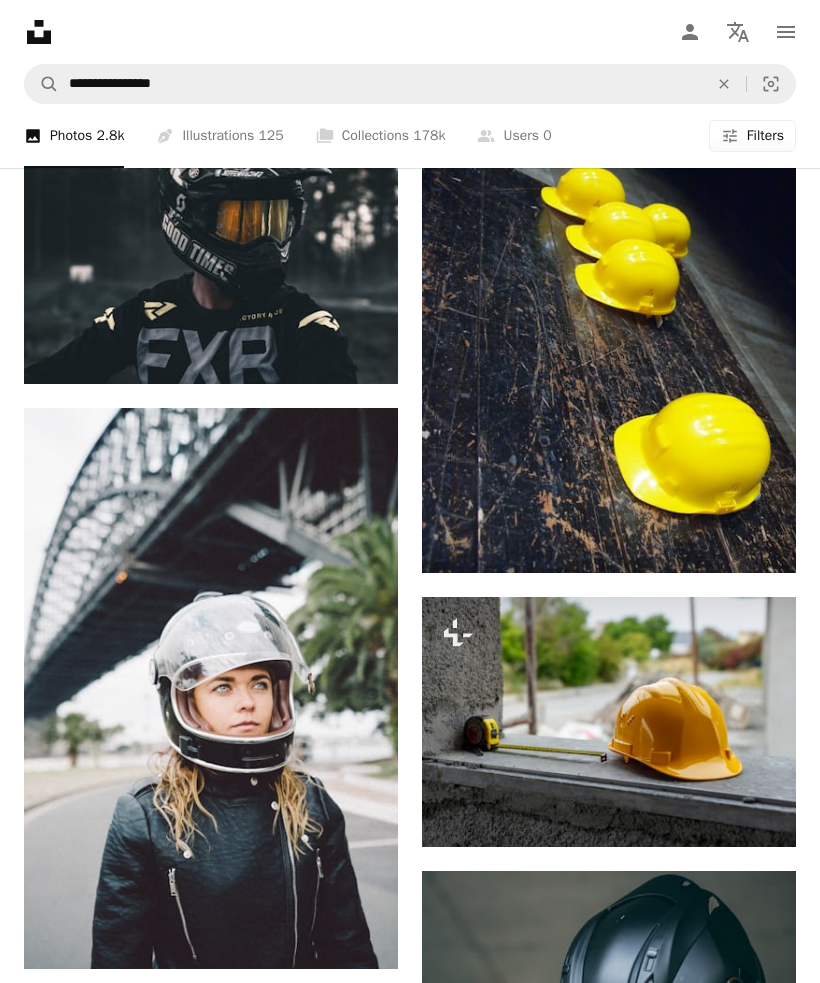 scroll, scrollTop: 1250, scrollLeft: 0, axis: vertical 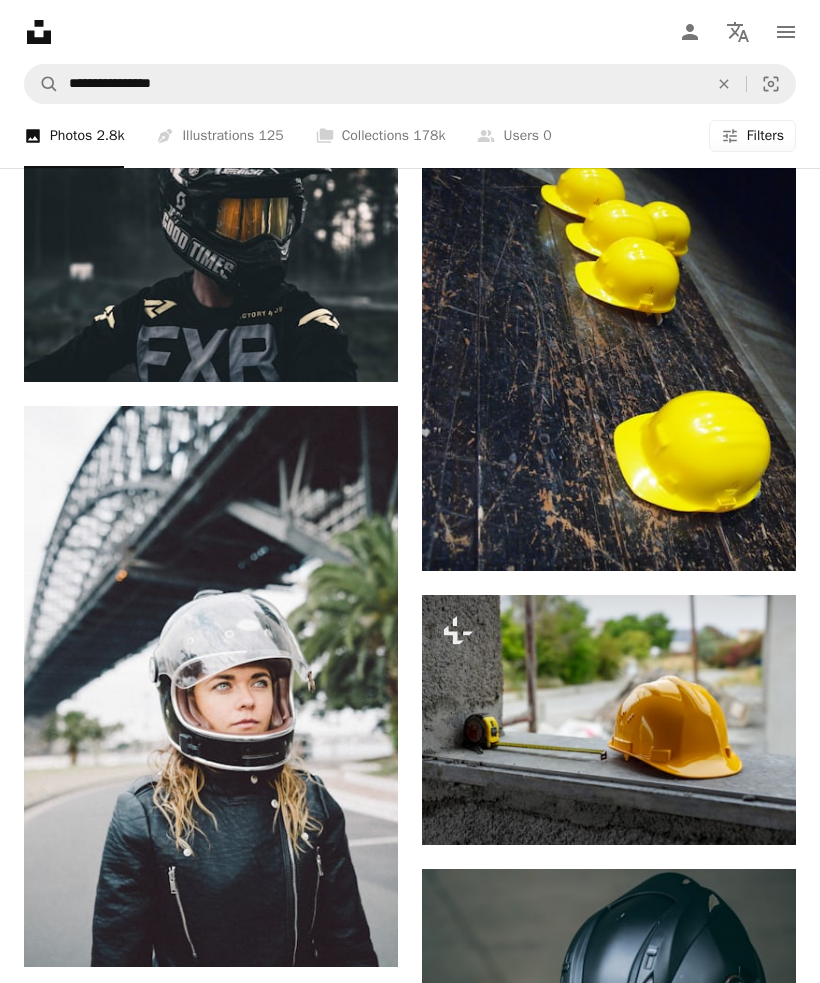 click at bounding box center (609, 720) 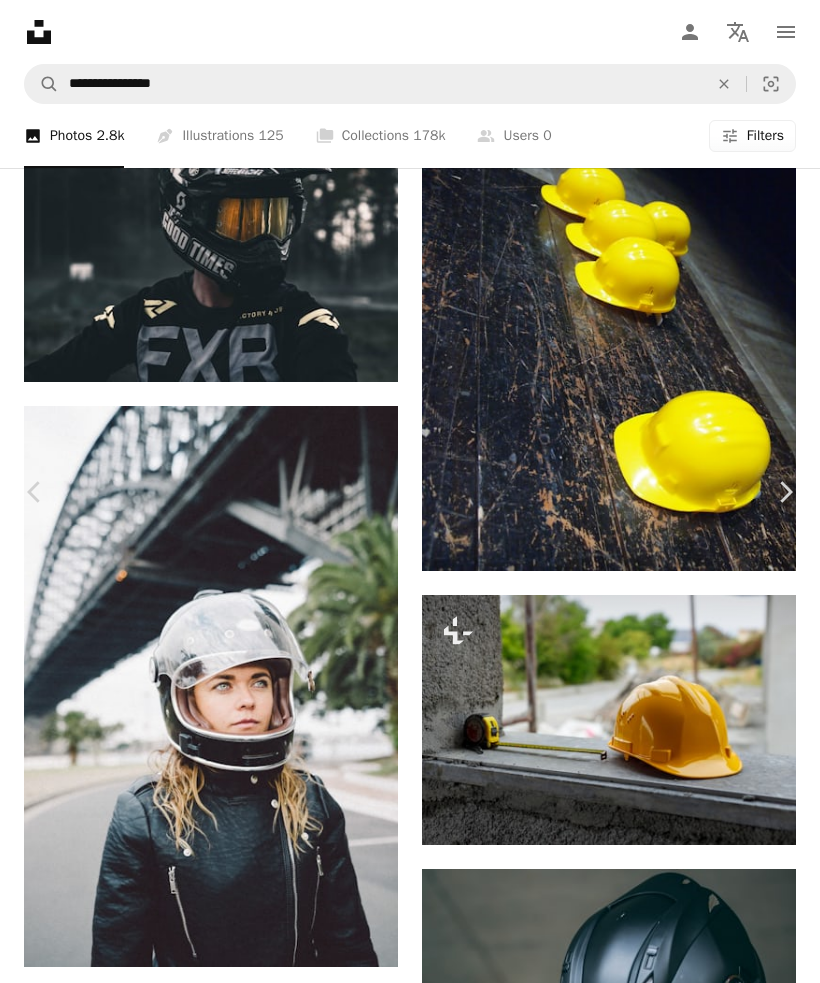 scroll, scrollTop: 2190, scrollLeft: 0, axis: vertical 